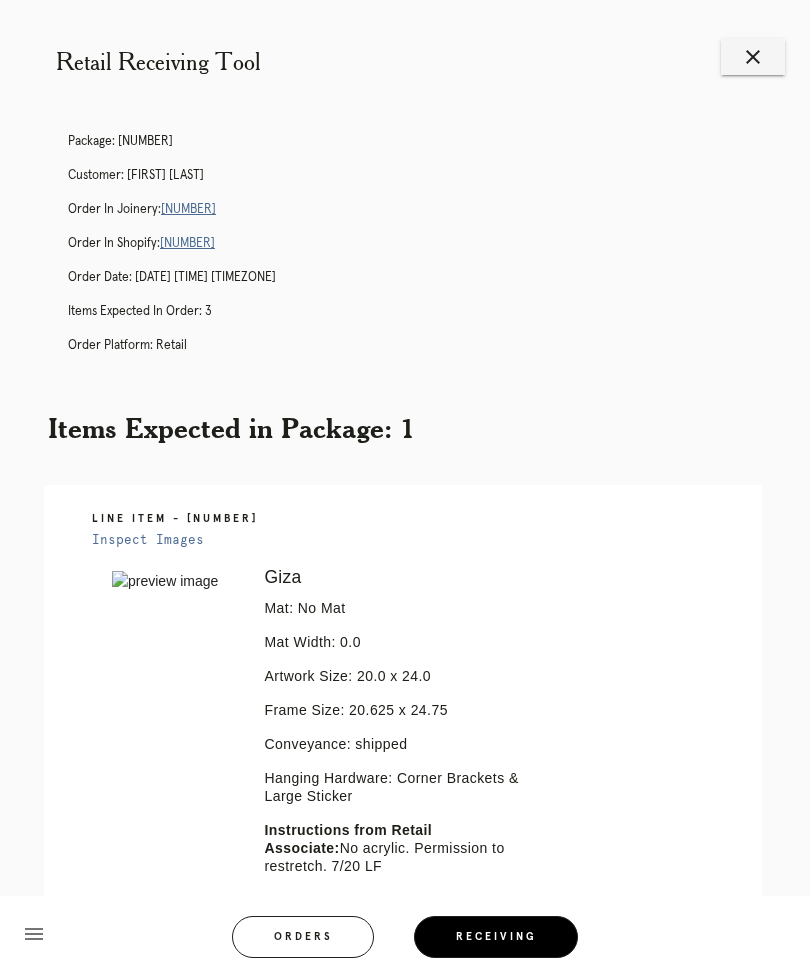 scroll, scrollTop: 0, scrollLeft: 0, axis: both 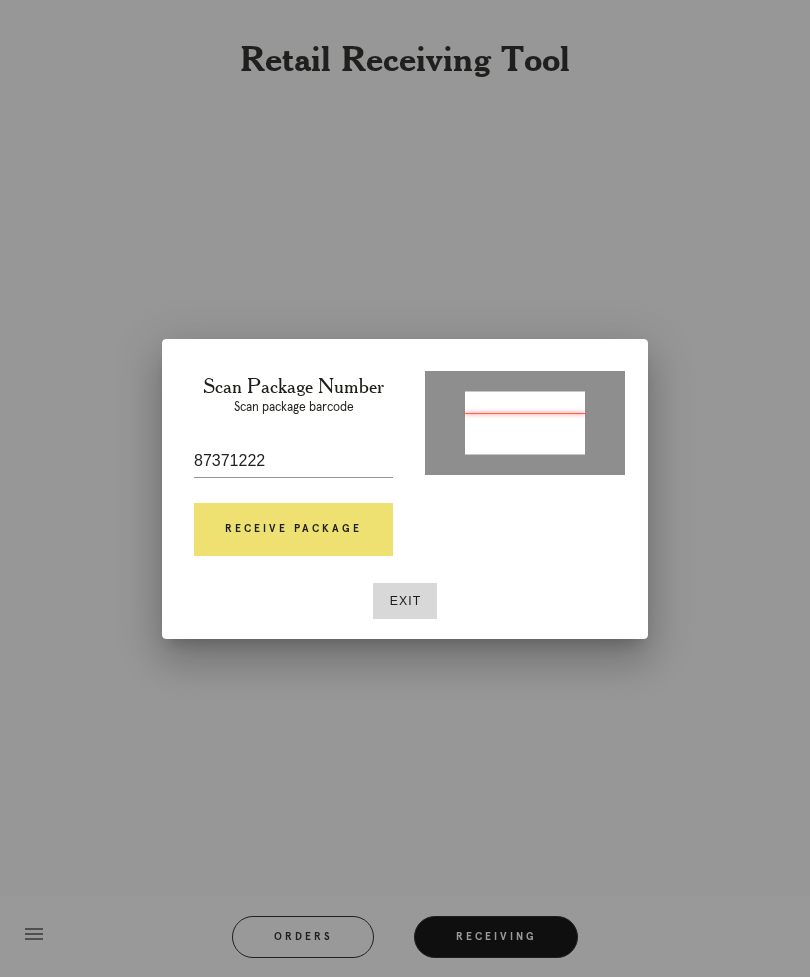 type on "P571249275488397" 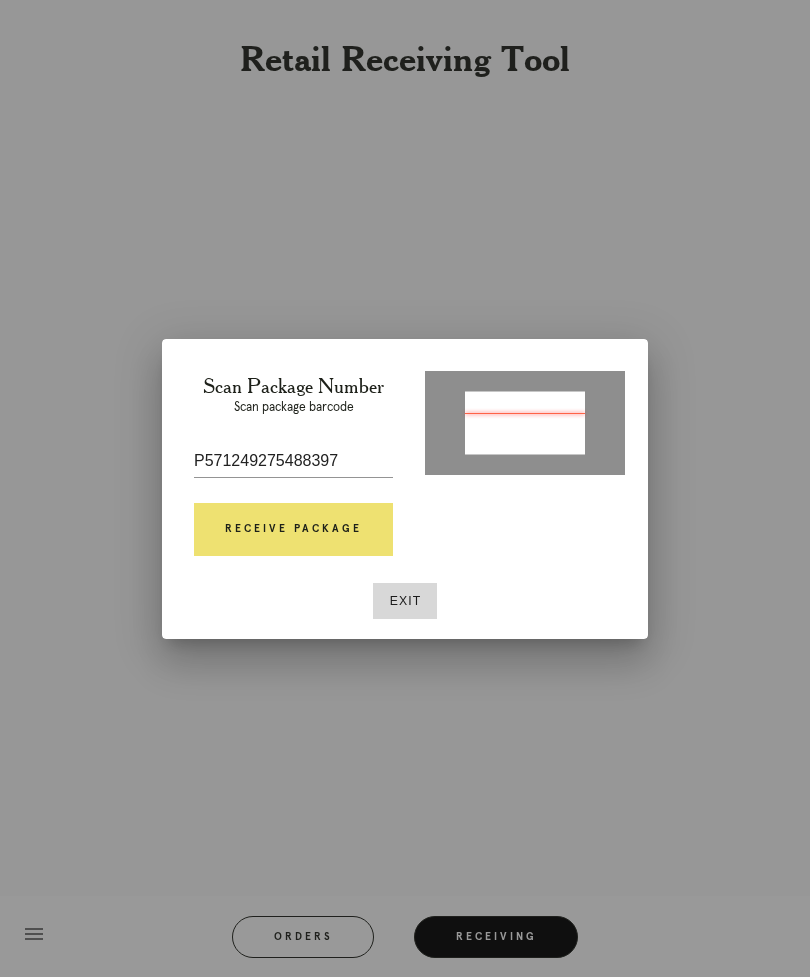click on "Receive Package" at bounding box center (293, 530) 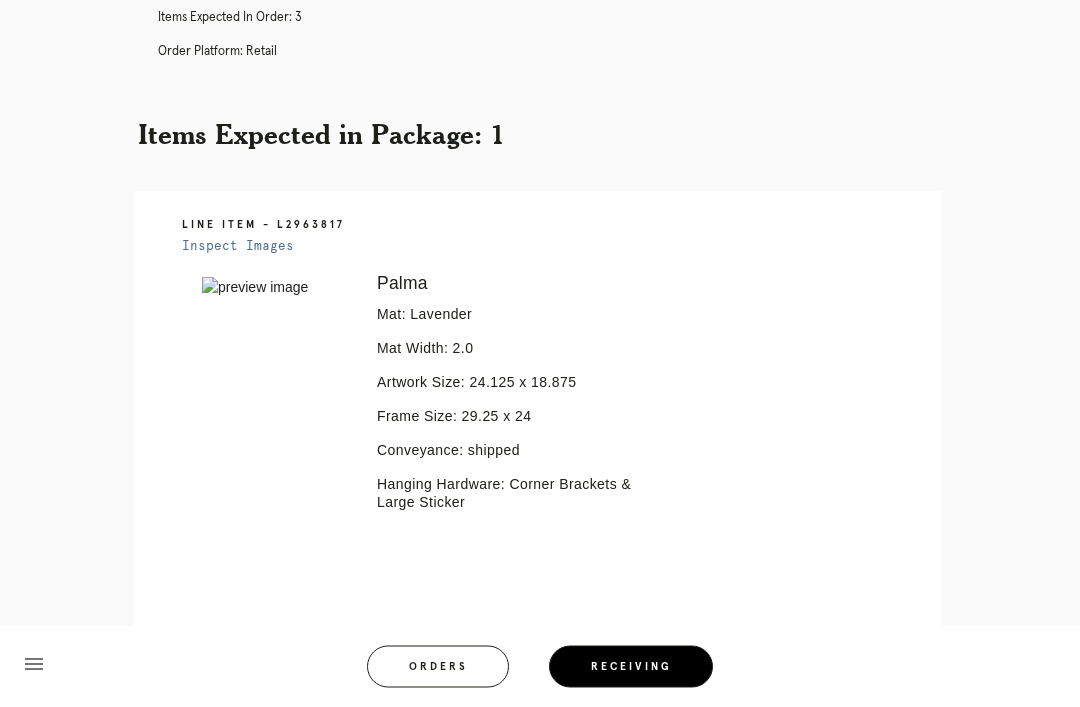scroll, scrollTop: 0, scrollLeft: 0, axis: both 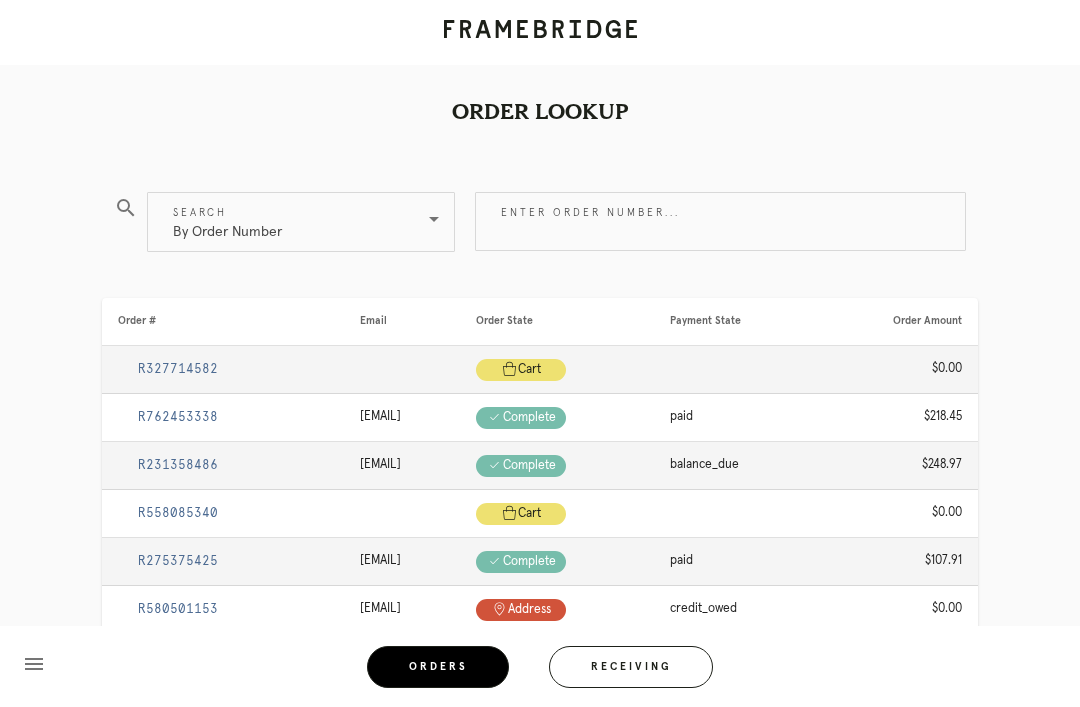 click on "Enter order number..." at bounding box center [720, 221] 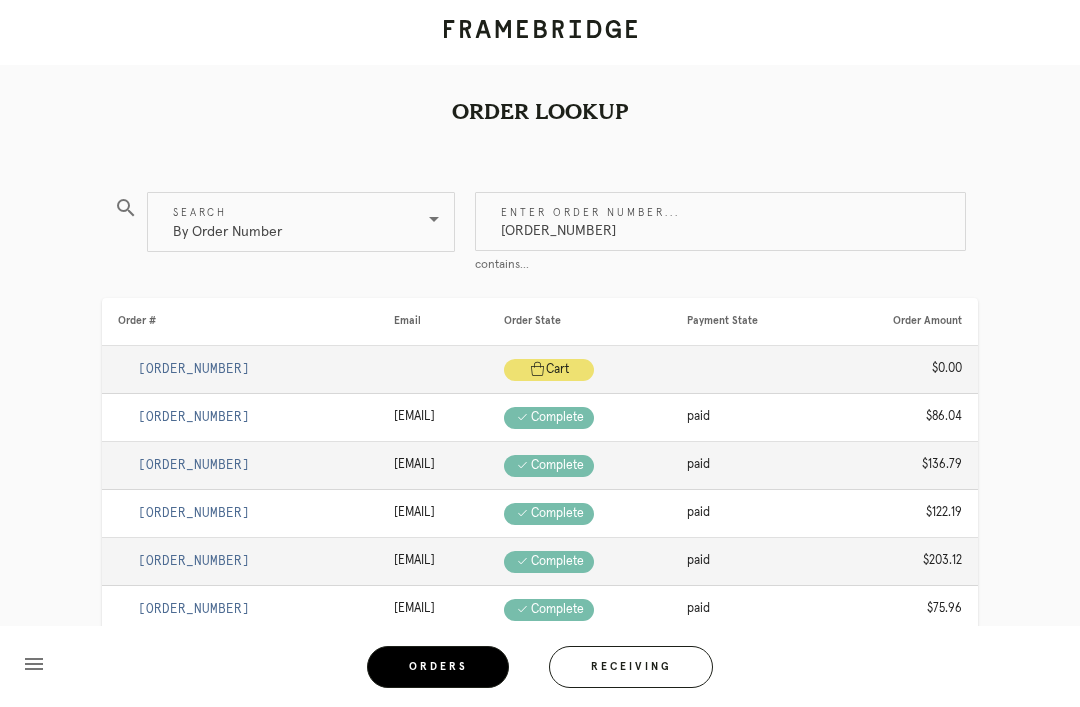 type on "R386678070" 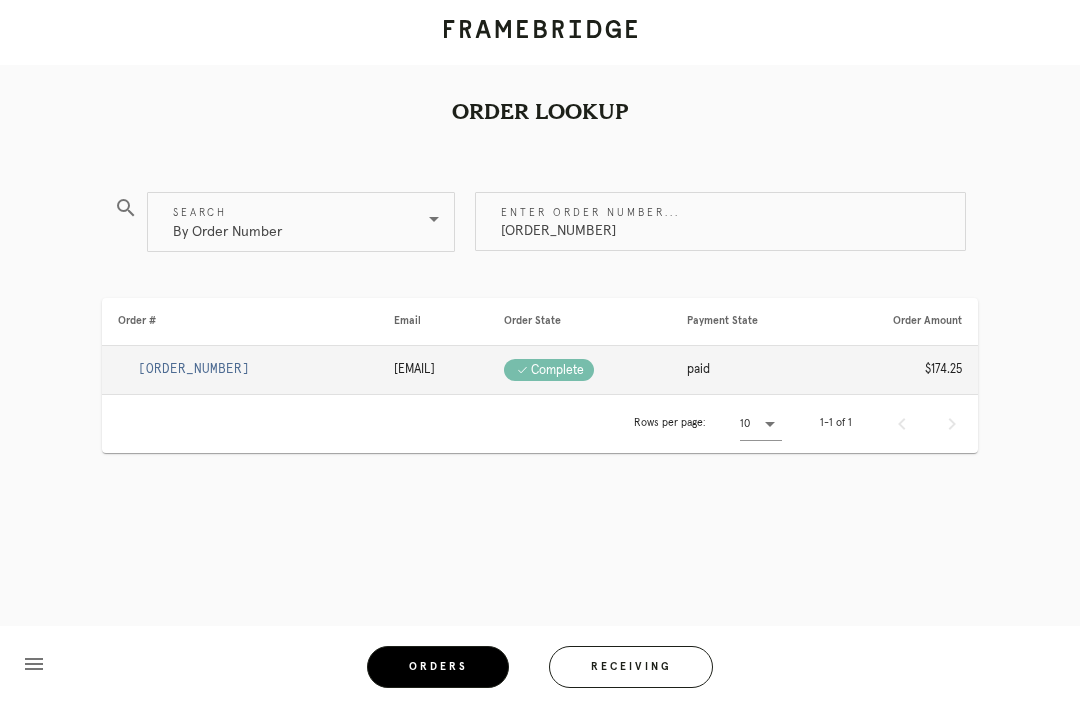 click on "R386678070" at bounding box center [194, 369] 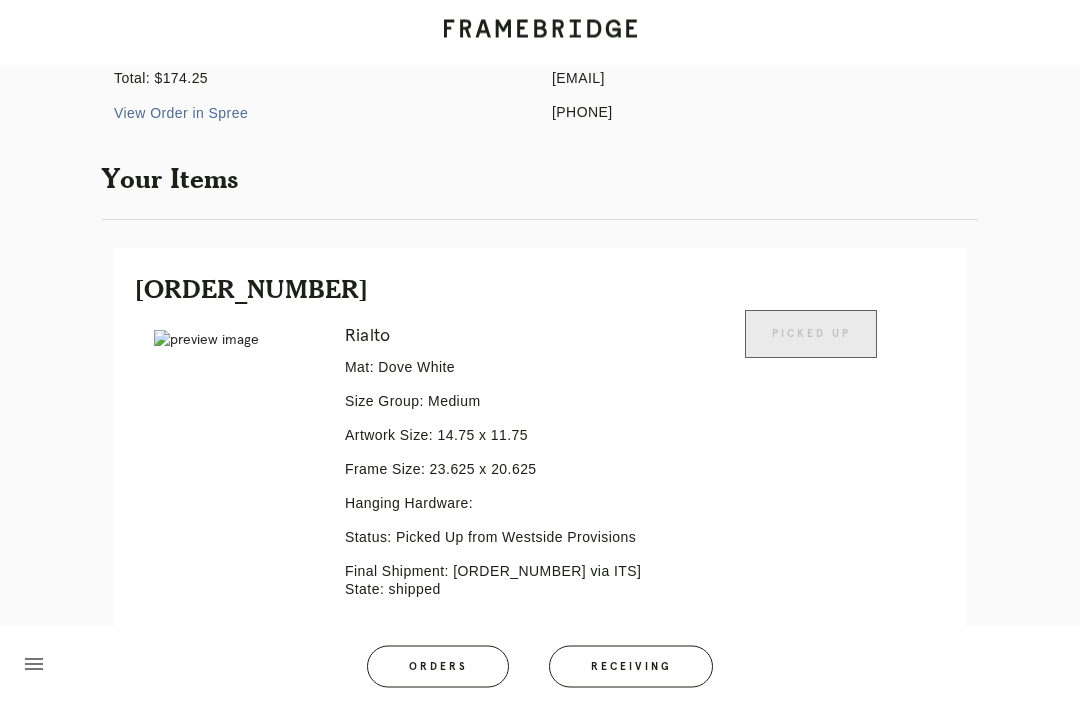 scroll, scrollTop: 428, scrollLeft: 0, axis: vertical 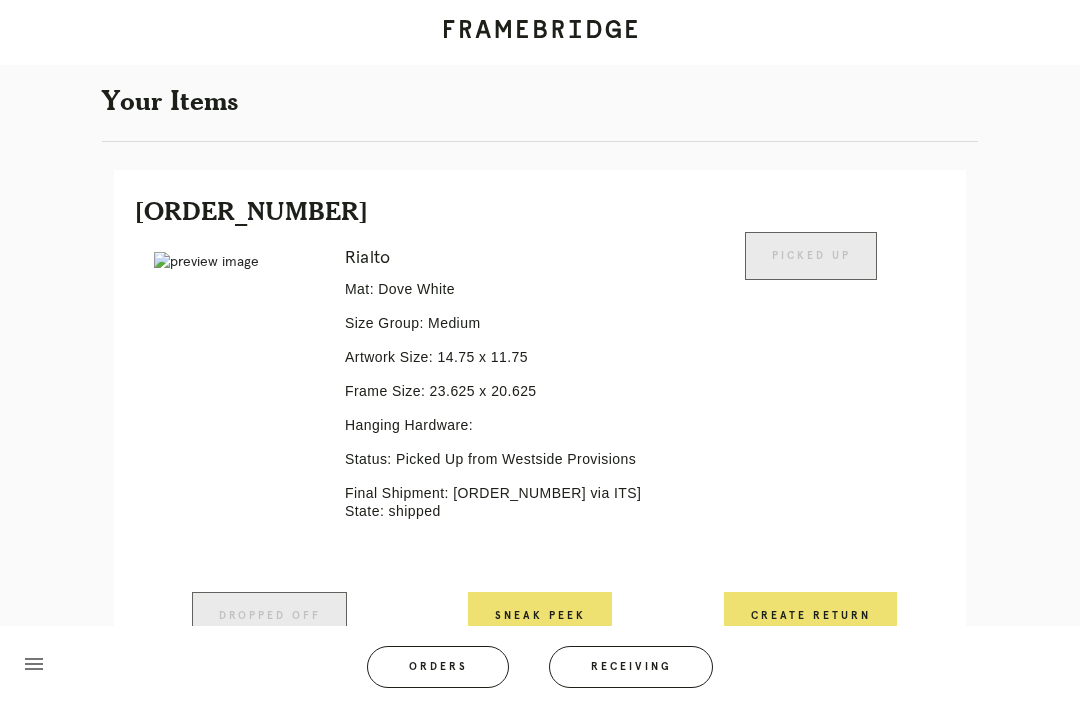 click on "Create Return" at bounding box center (810, 616) 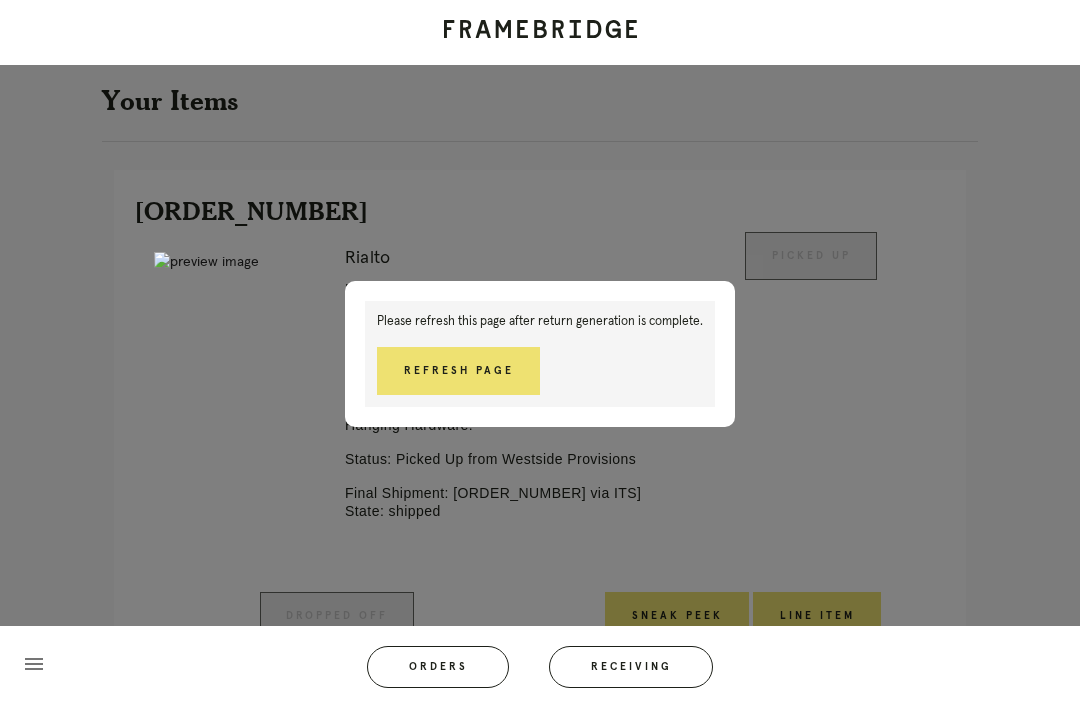 scroll, scrollTop: 442, scrollLeft: 0, axis: vertical 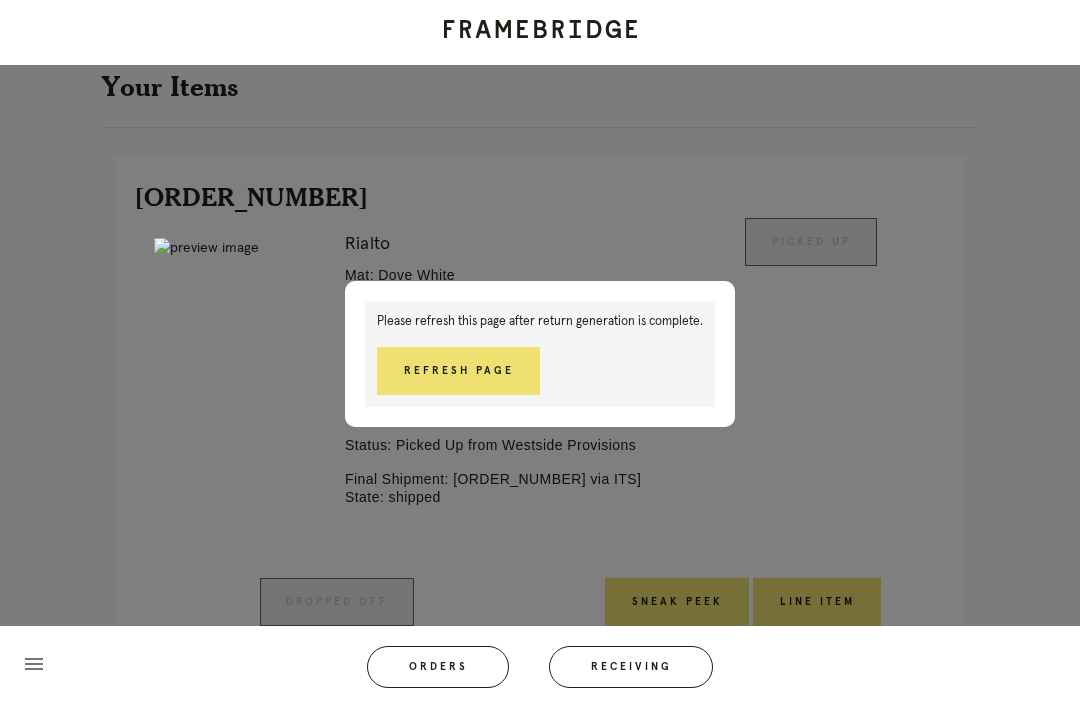 click on "Refresh Page" at bounding box center (458, 371) 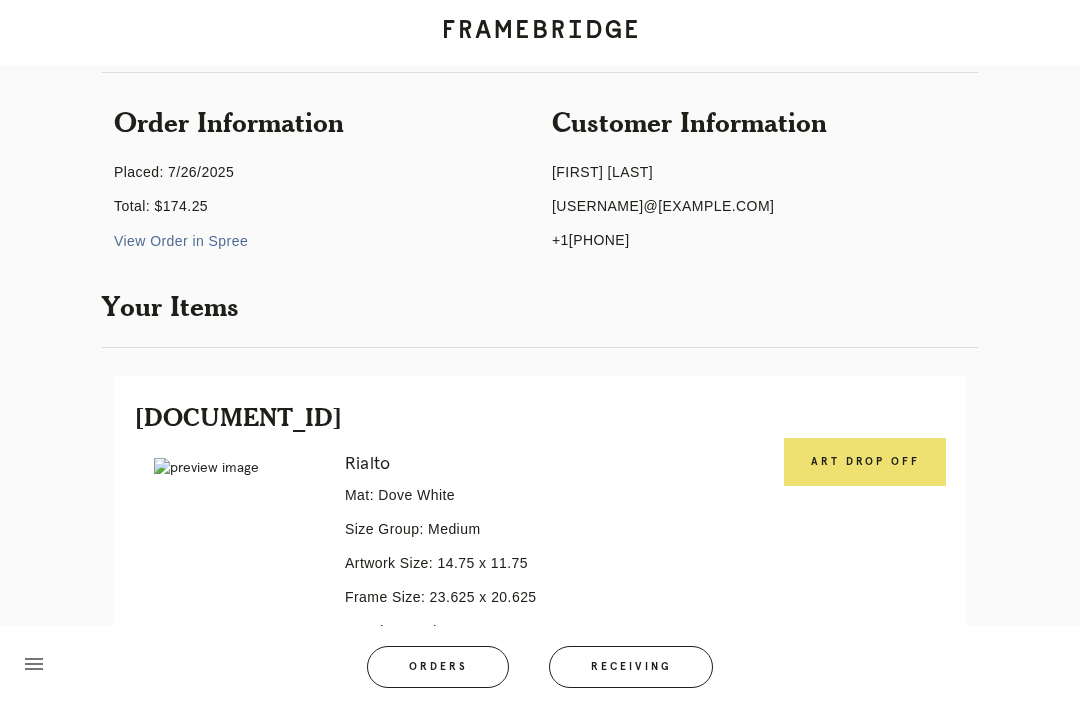 scroll, scrollTop: 346, scrollLeft: 0, axis: vertical 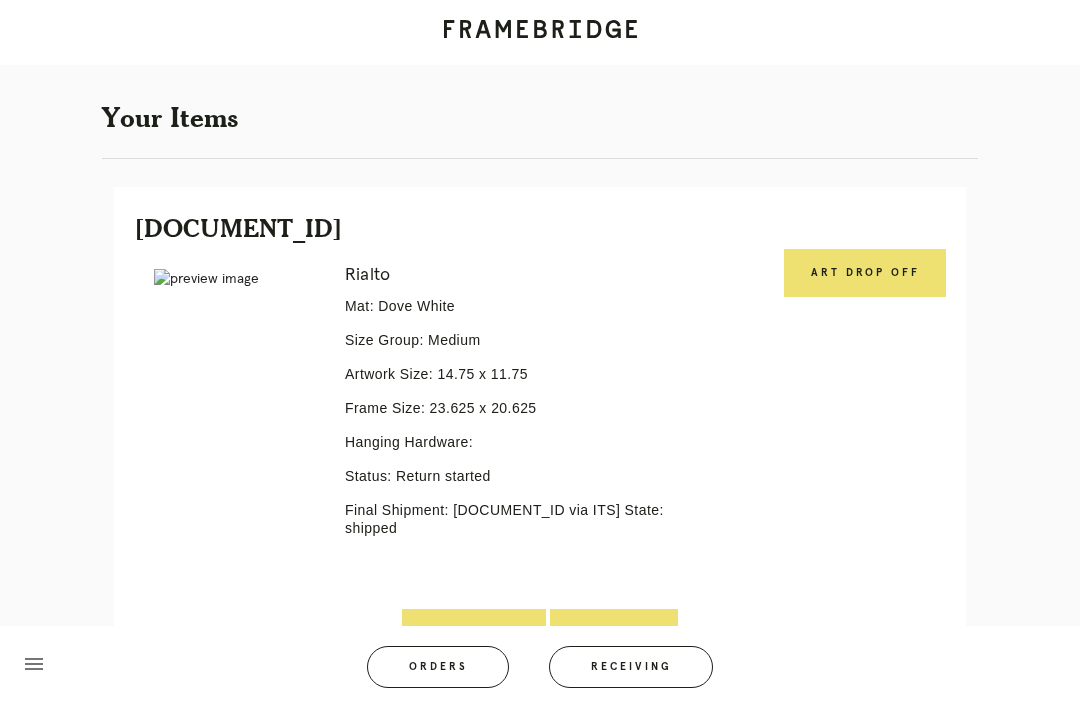 click on "Art drop off" at bounding box center [865, 429] 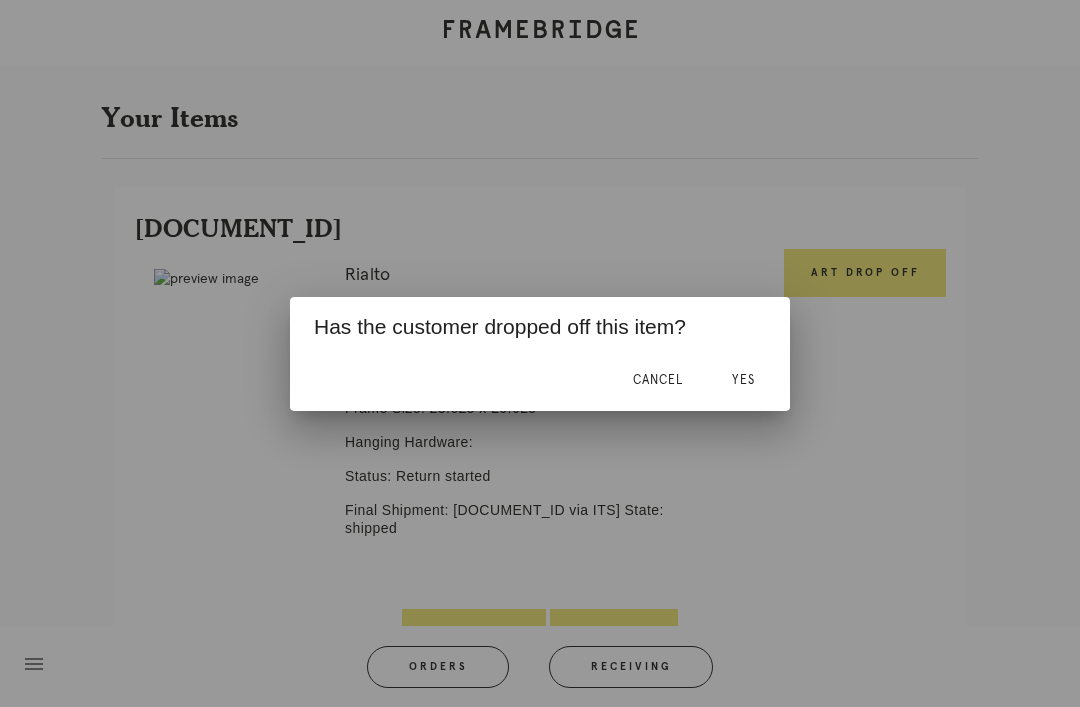 click on "Yes" at bounding box center [743, 381] 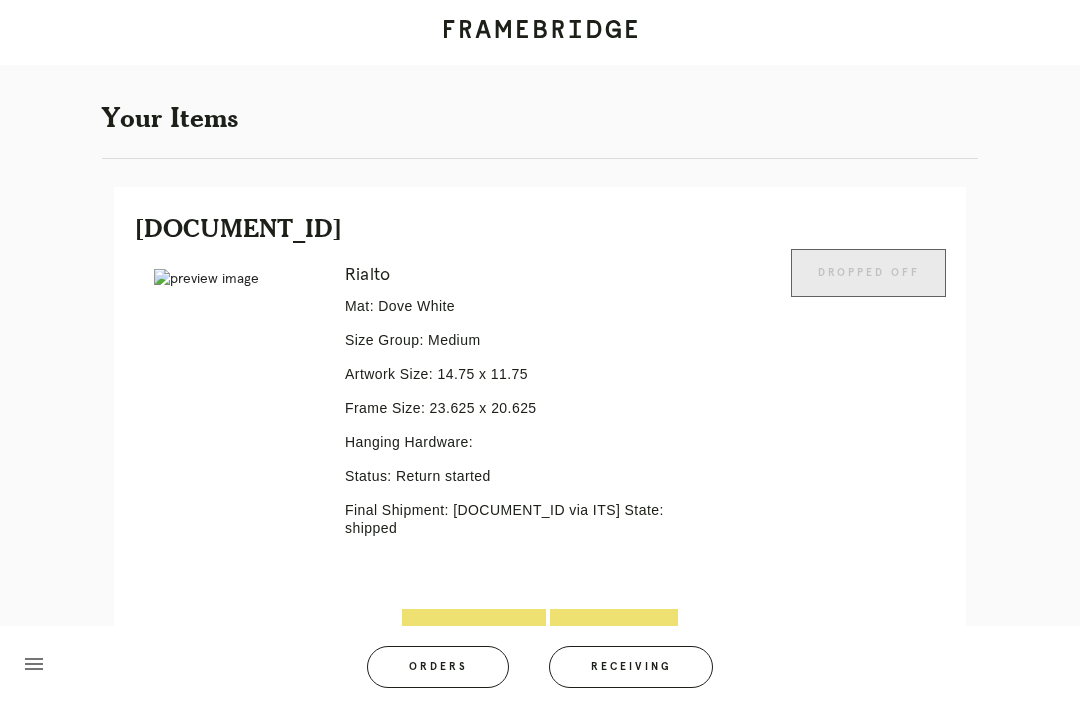 scroll, scrollTop: 378, scrollLeft: 0, axis: vertical 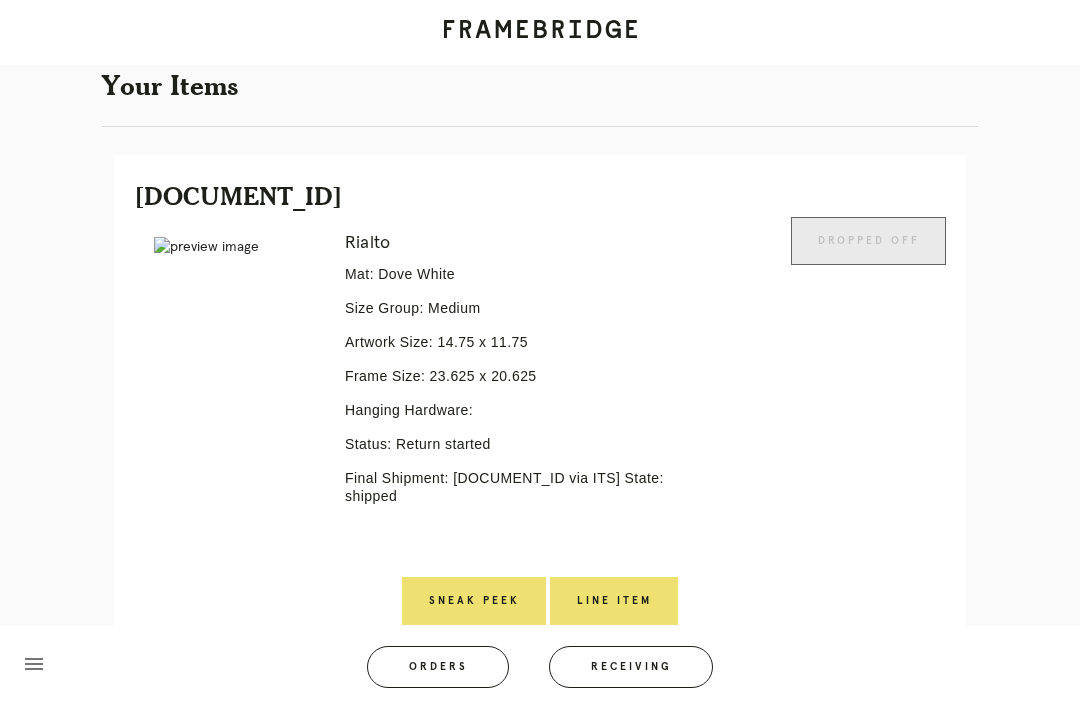 click on "Line Item" at bounding box center [614, 601] 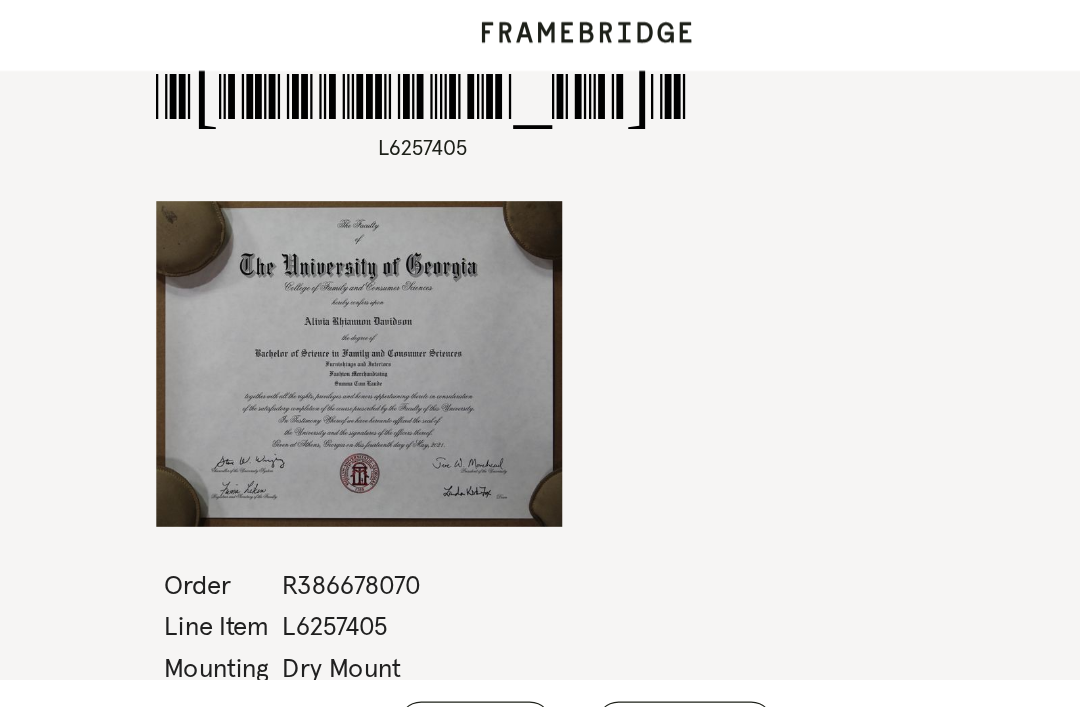 scroll, scrollTop: 0, scrollLeft: 0, axis: both 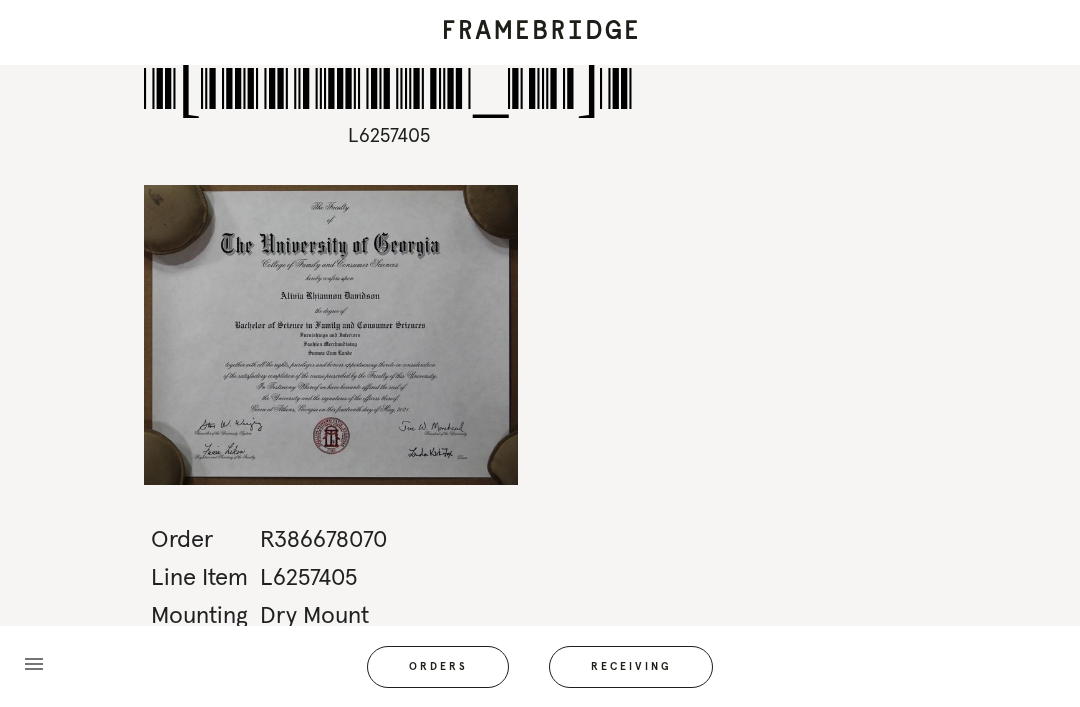 click at bounding box center [540, 32] 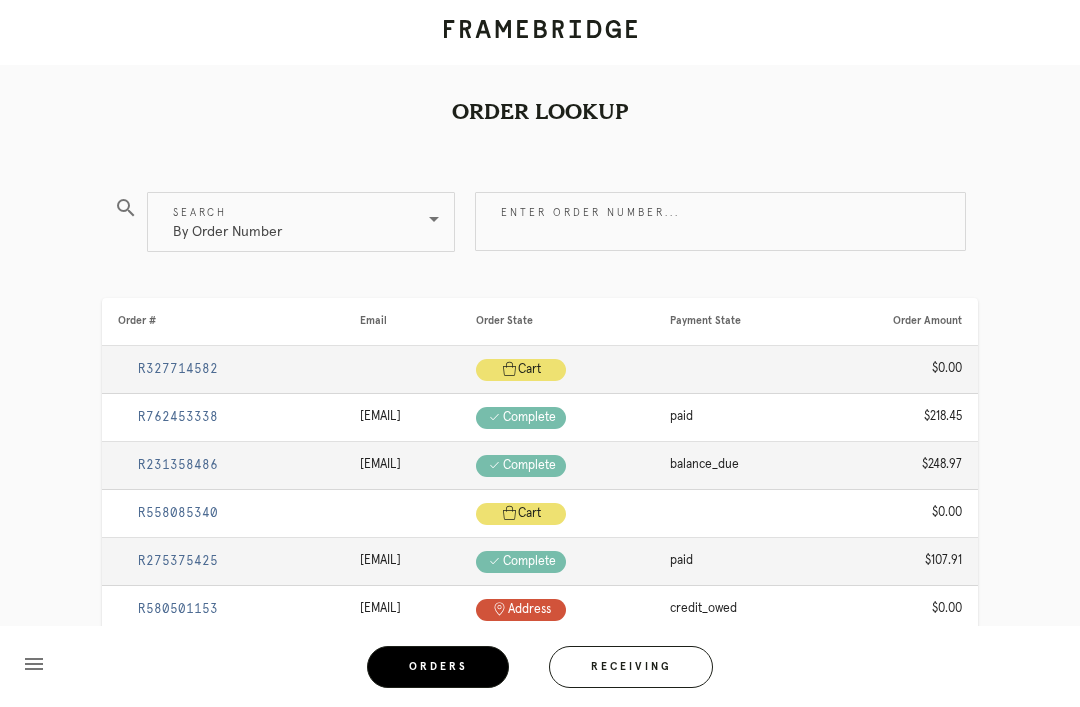 scroll, scrollTop: 0, scrollLeft: 0, axis: both 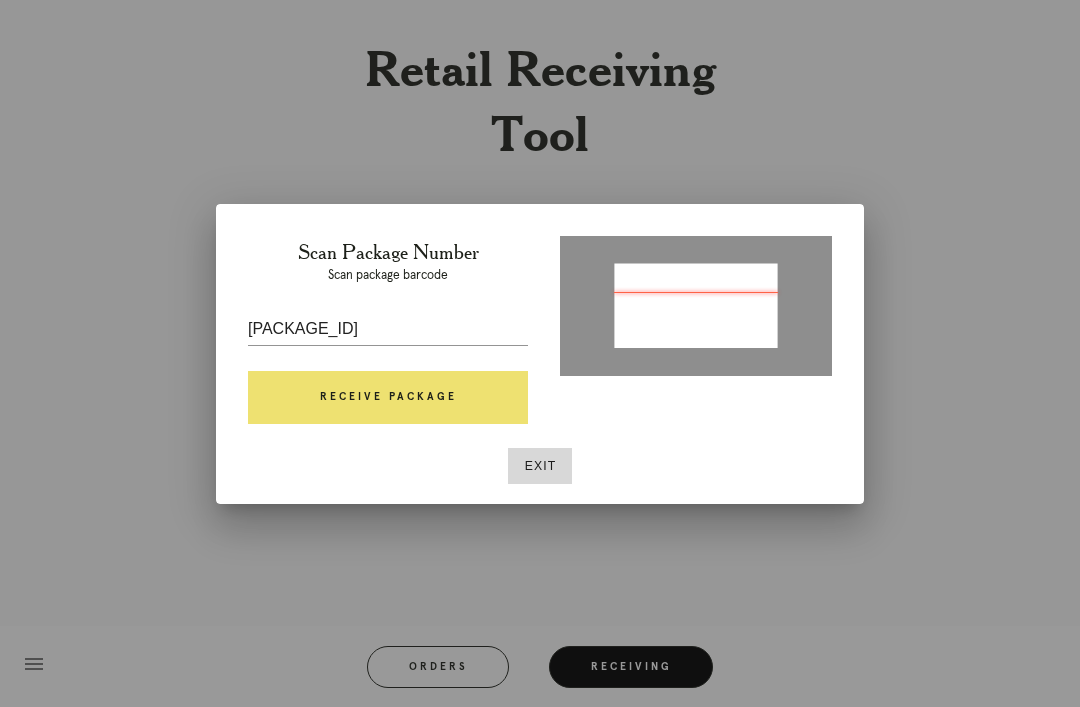 type on "[PACKAGE_ID]" 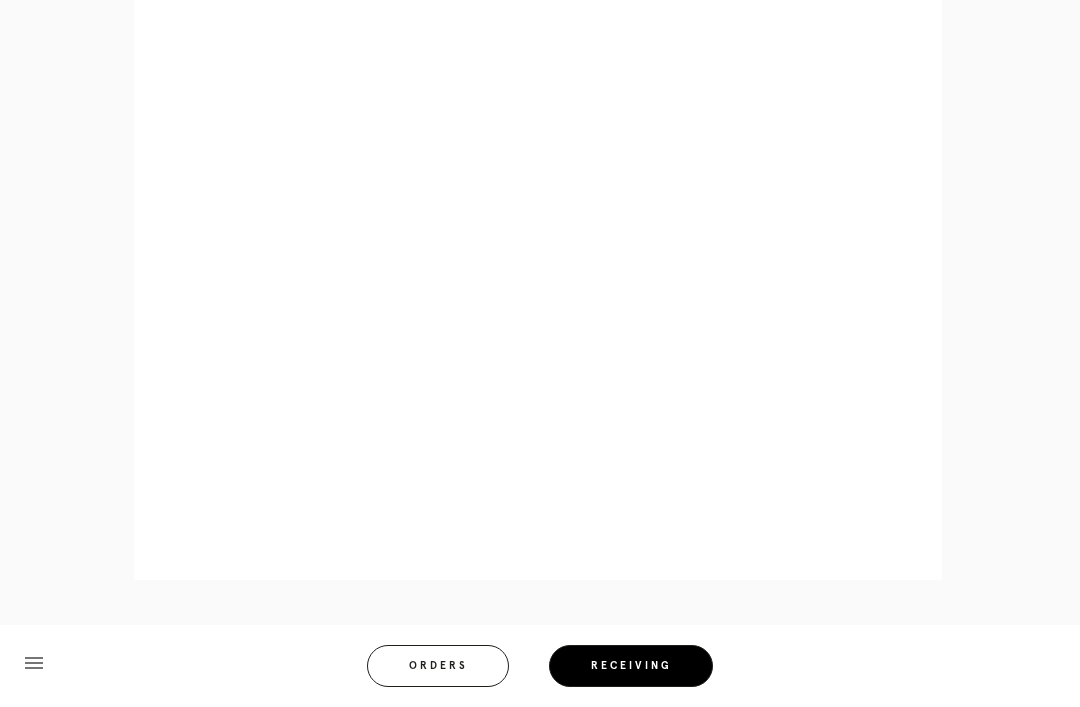 scroll, scrollTop: 1010, scrollLeft: 0, axis: vertical 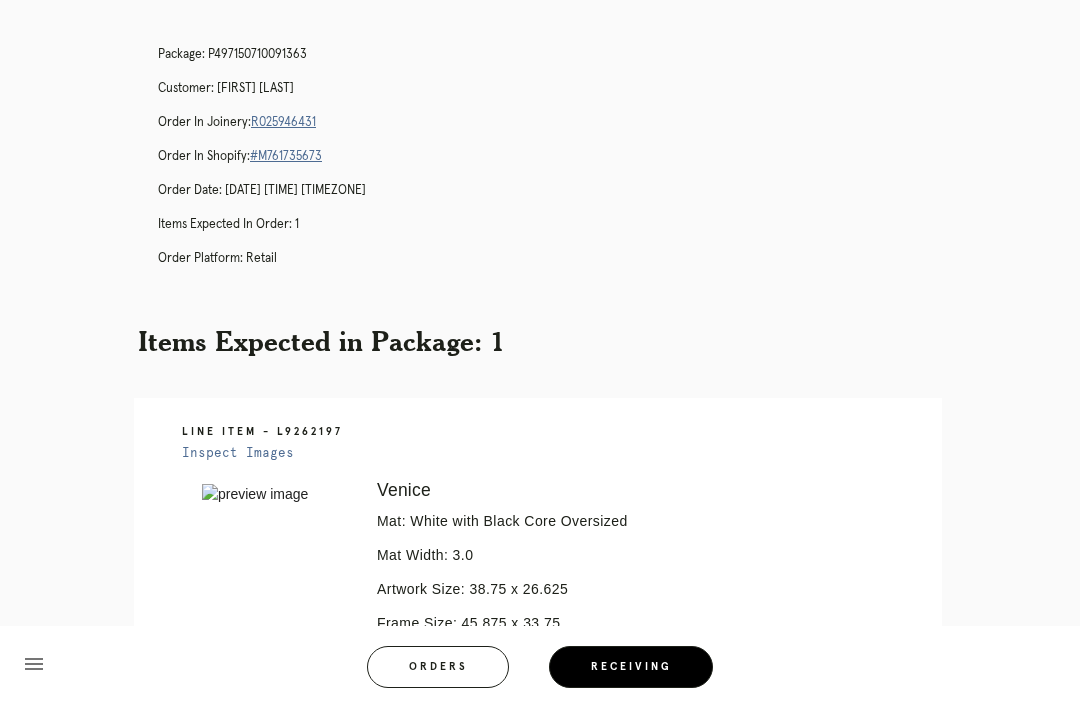 click on "R025946431" at bounding box center (283, 122) 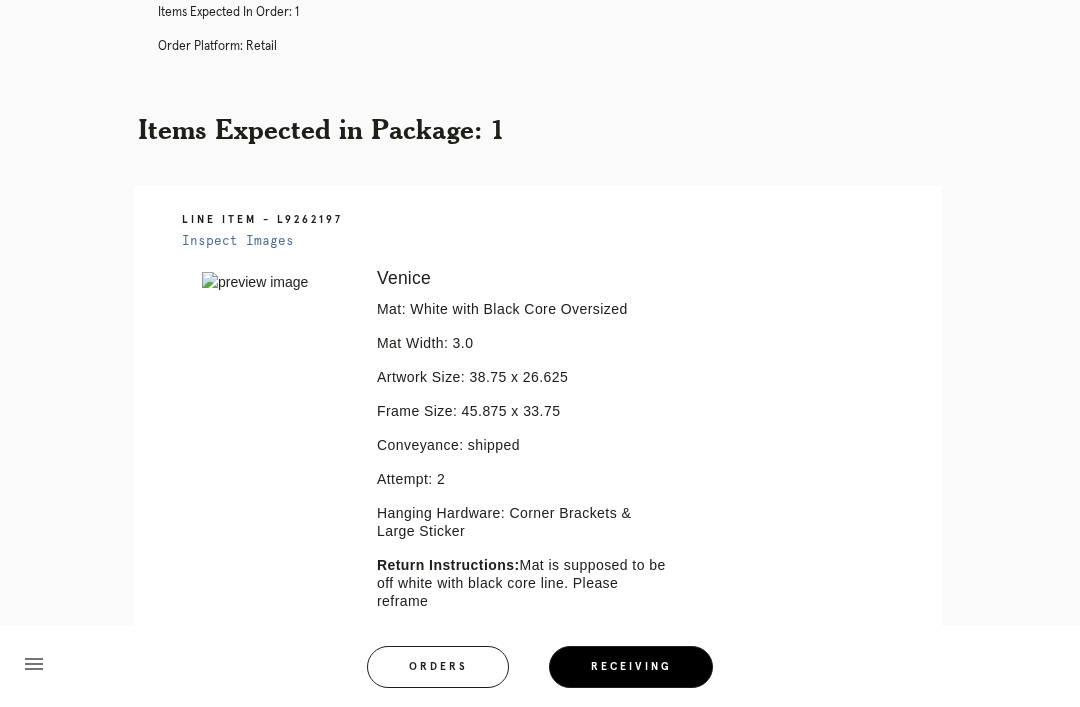 scroll, scrollTop: 0, scrollLeft: 0, axis: both 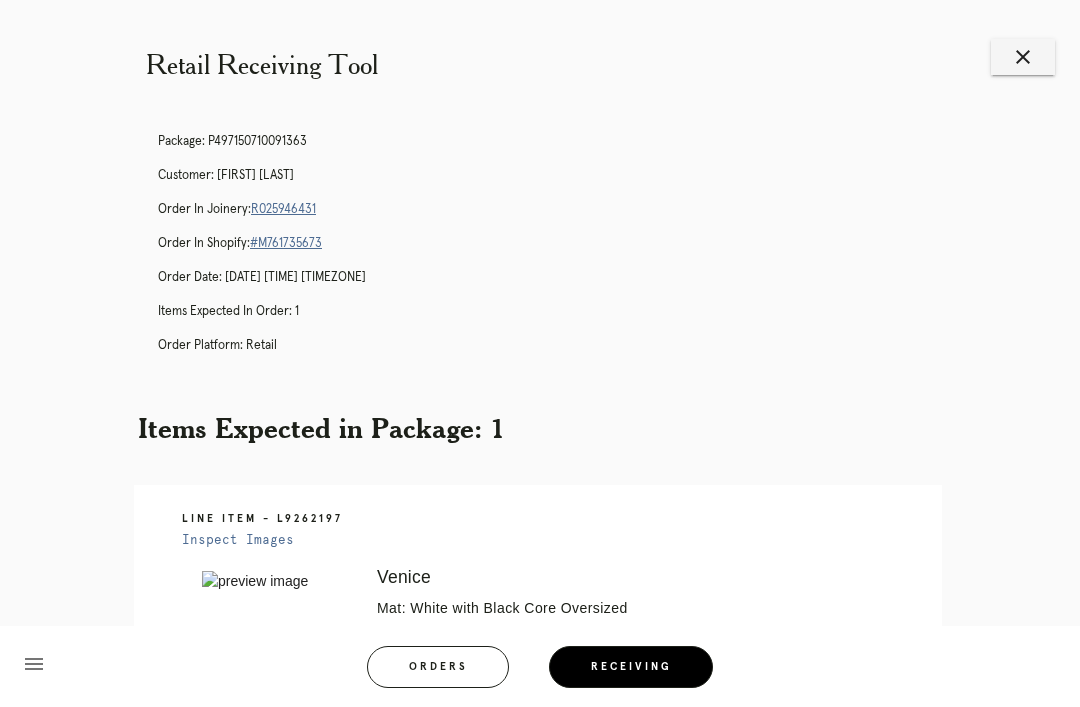click on "Retail Receiving Tool   close   Package: P497150710091363   Customer: Kit Garven
Order in Joinery:
R025946431
Order in Shopify:
#M761735673
Order Date:
07/19/2025  3:48 PM EDT
Items Expected in Order: 1   Order Platform: retail     Items Expected in Package:  1
Line Item - L9262197
Inspect Images
Error retreiving frame spec #9807269
Venice
Mat: White with Black Core Oversized
Mat Width: 3.0
Artwork Size:
38.75
x
26.625
Frame Size:
45.875
x
33.75
Conveyance: shipped
Attempt: 2
Hanging Hardware: Corner Brackets & Large Sticker
Return Instructions:
Mat is supposed to be off white with black core line. Please reframe
Instructions from Retail Associate:" at bounding box center [540, 608] 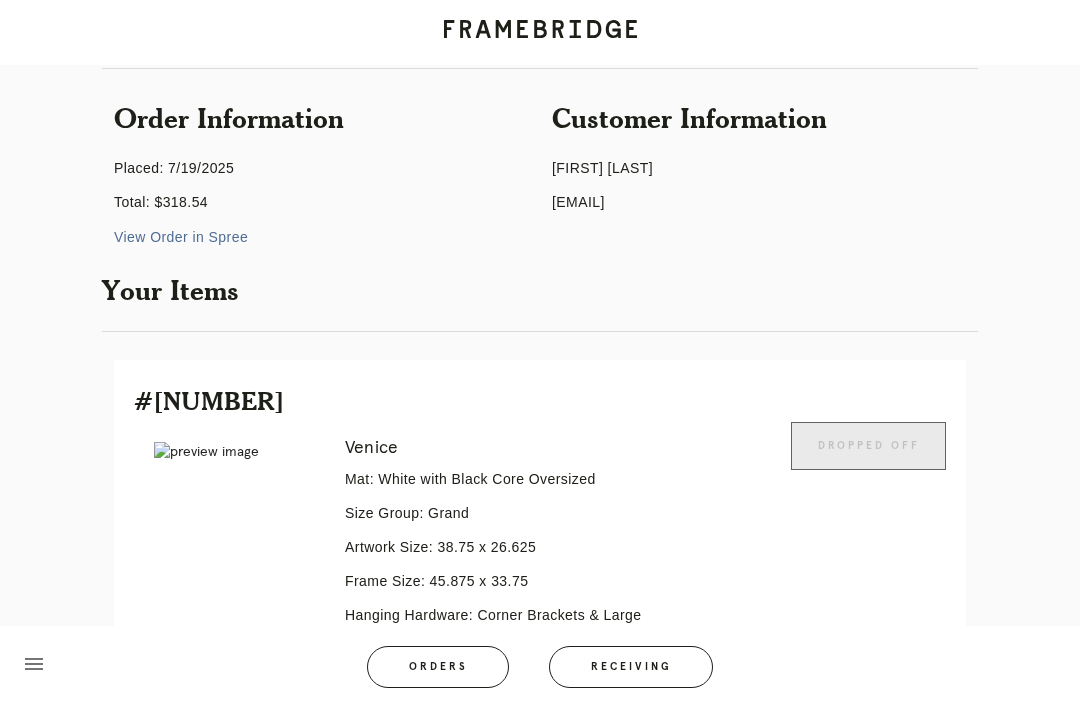 scroll, scrollTop: 383, scrollLeft: 0, axis: vertical 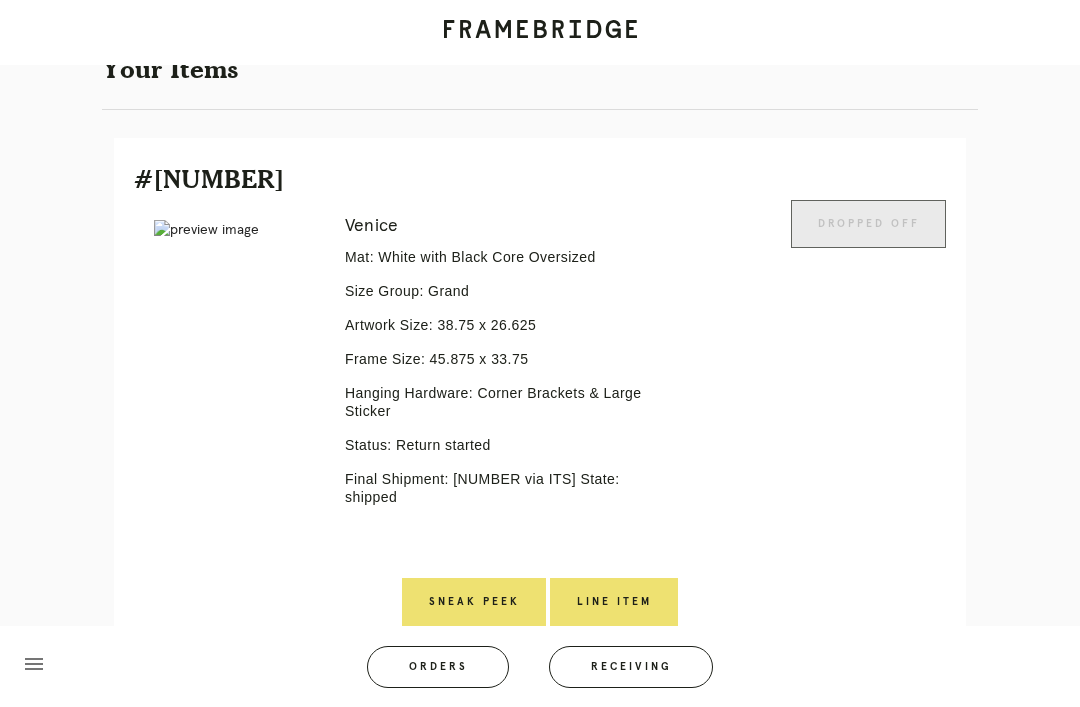 click on "Line Item" at bounding box center (614, 602) 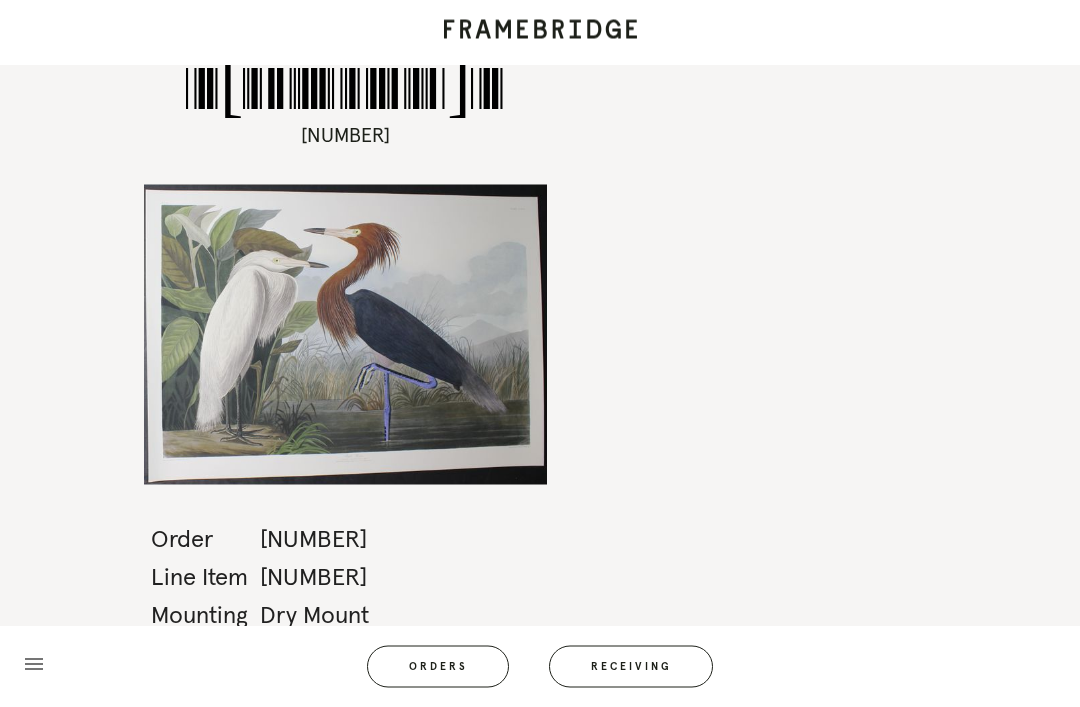 scroll, scrollTop: 64, scrollLeft: 0, axis: vertical 